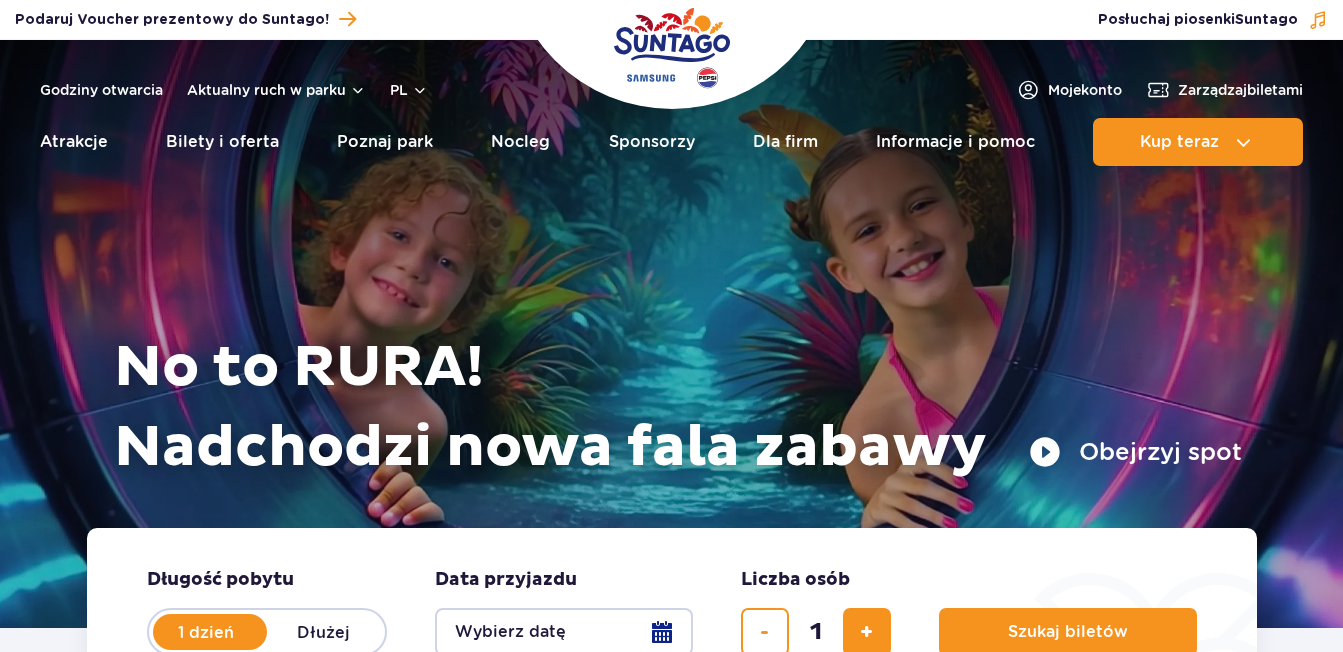 scroll, scrollTop: 0, scrollLeft: 0, axis: both 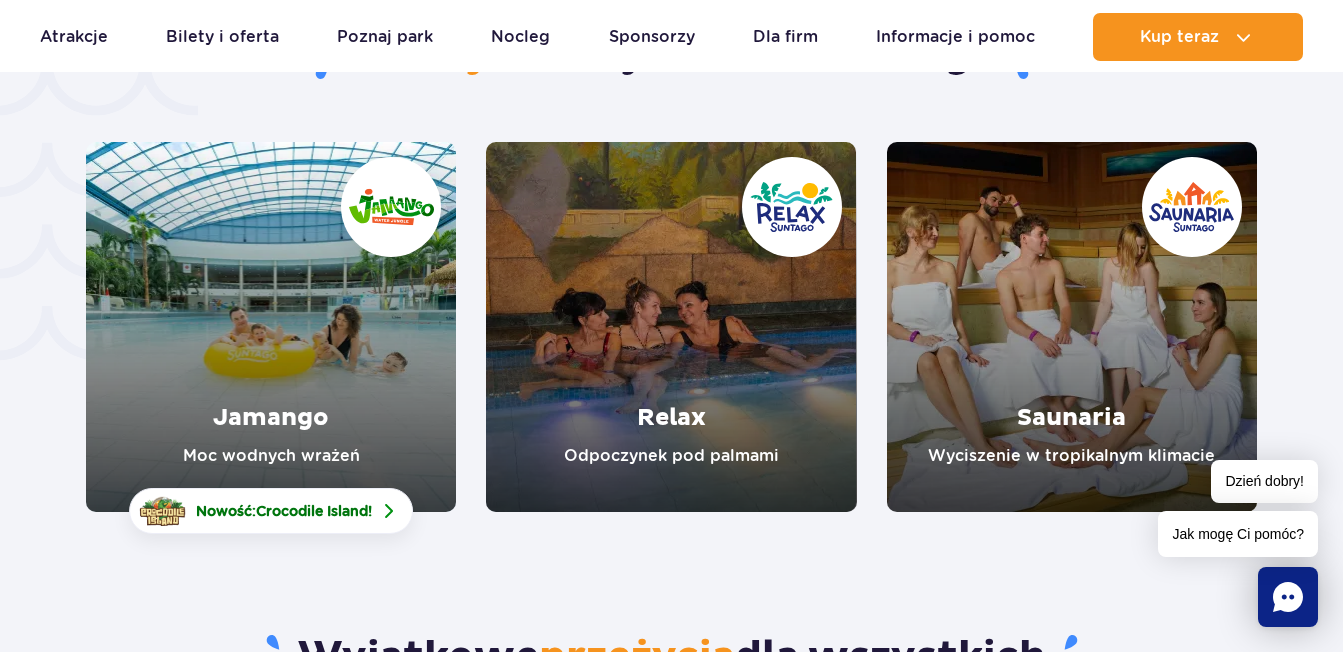 click at bounding box center (271, 327) 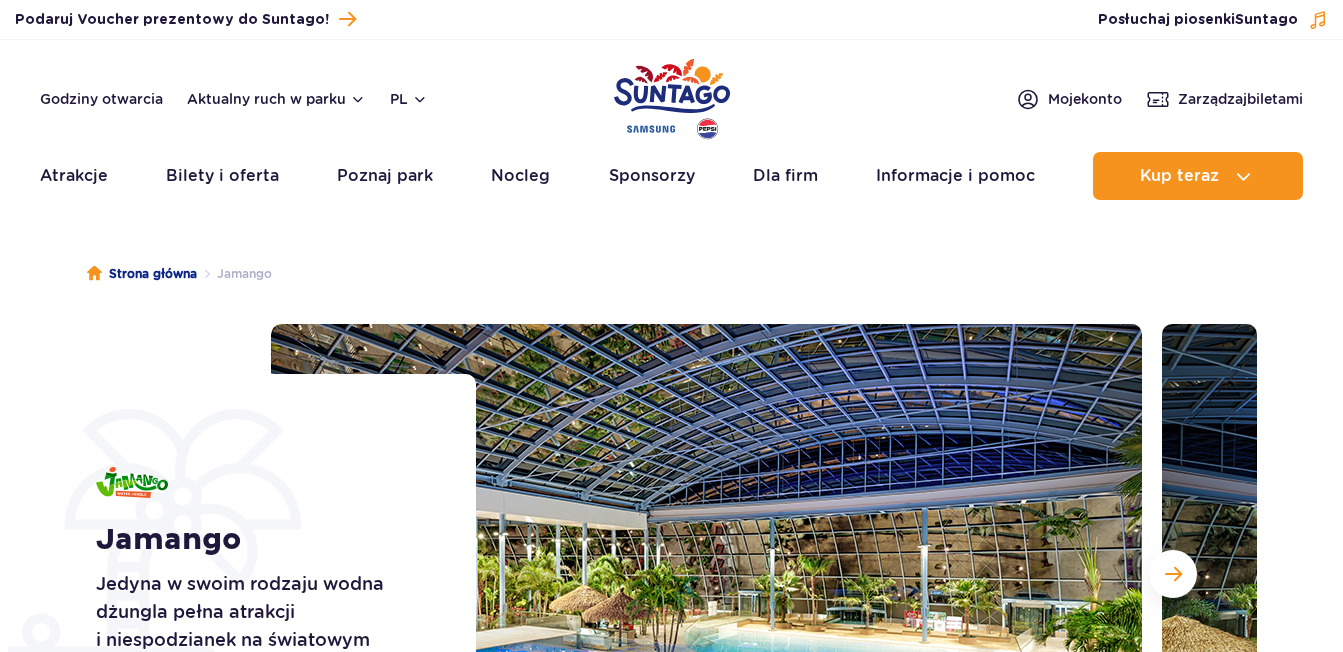 scroll, scrollTop: 0, scrollLeft: 0, axis: both 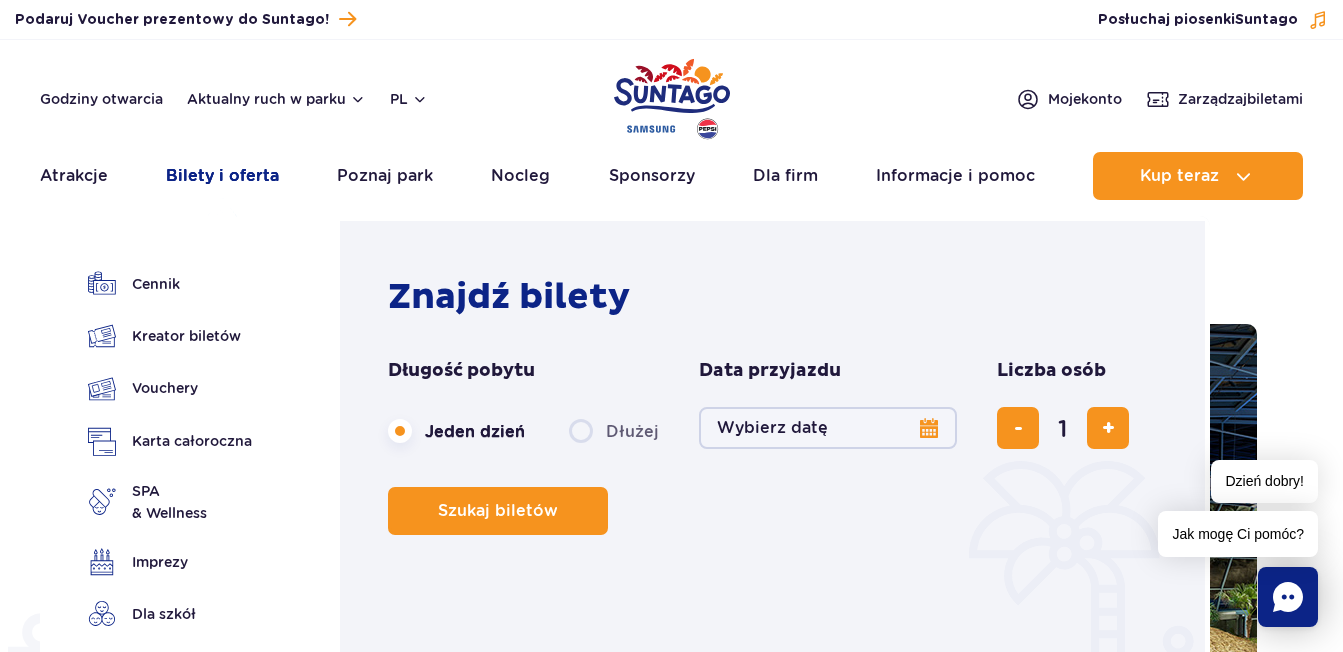 click on "Bilety i oferta" at bounding box center (222, 176) 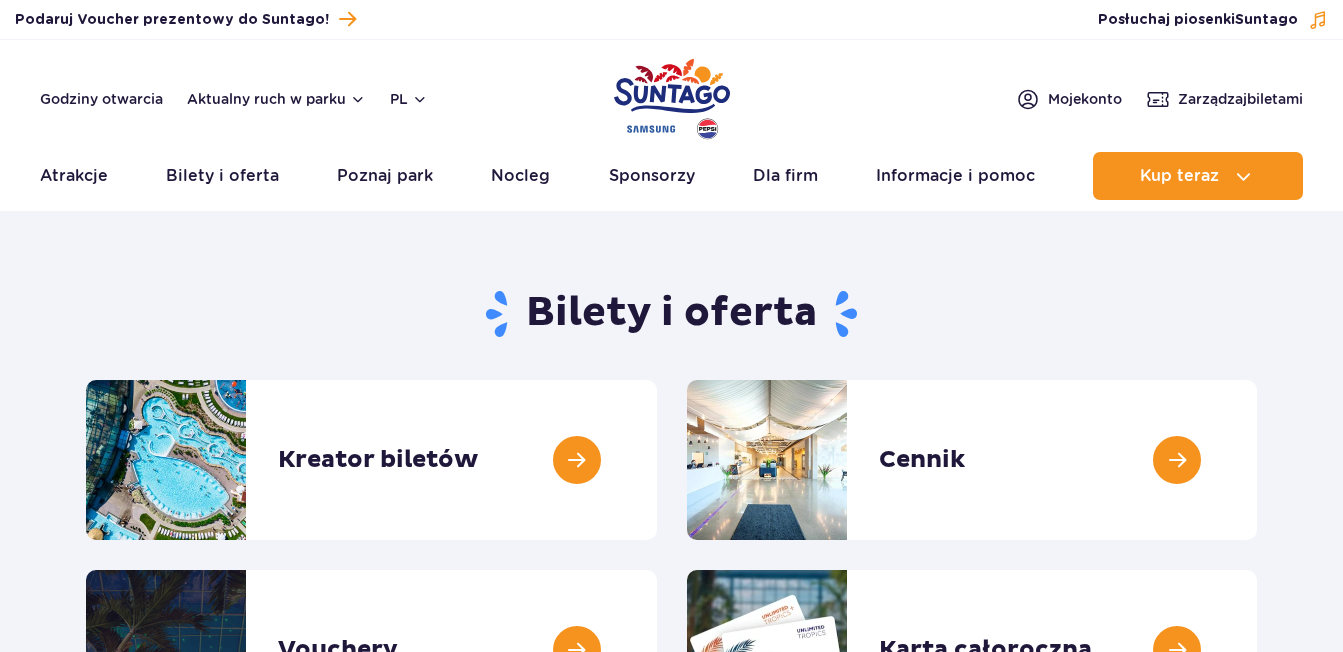 scroll, scrollTop: 0, scrollLeft: 0, axis: both 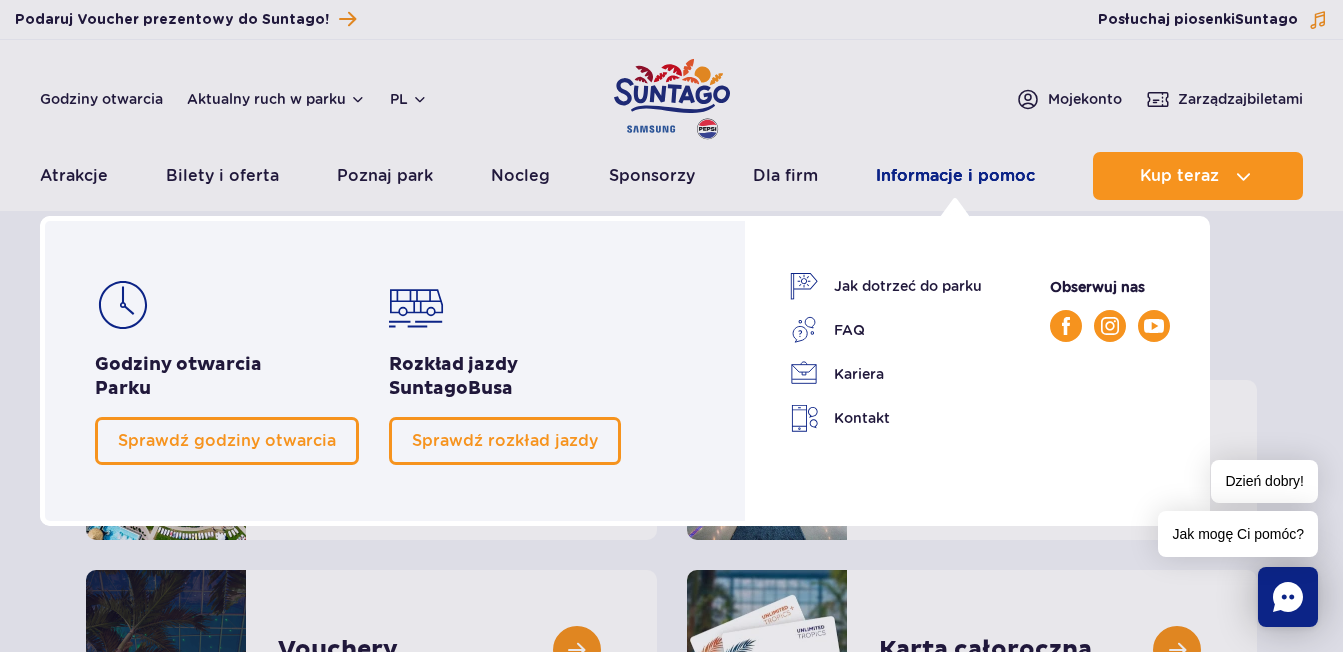 click on "Informacje i pomoc" at bounding box center (955, 176) 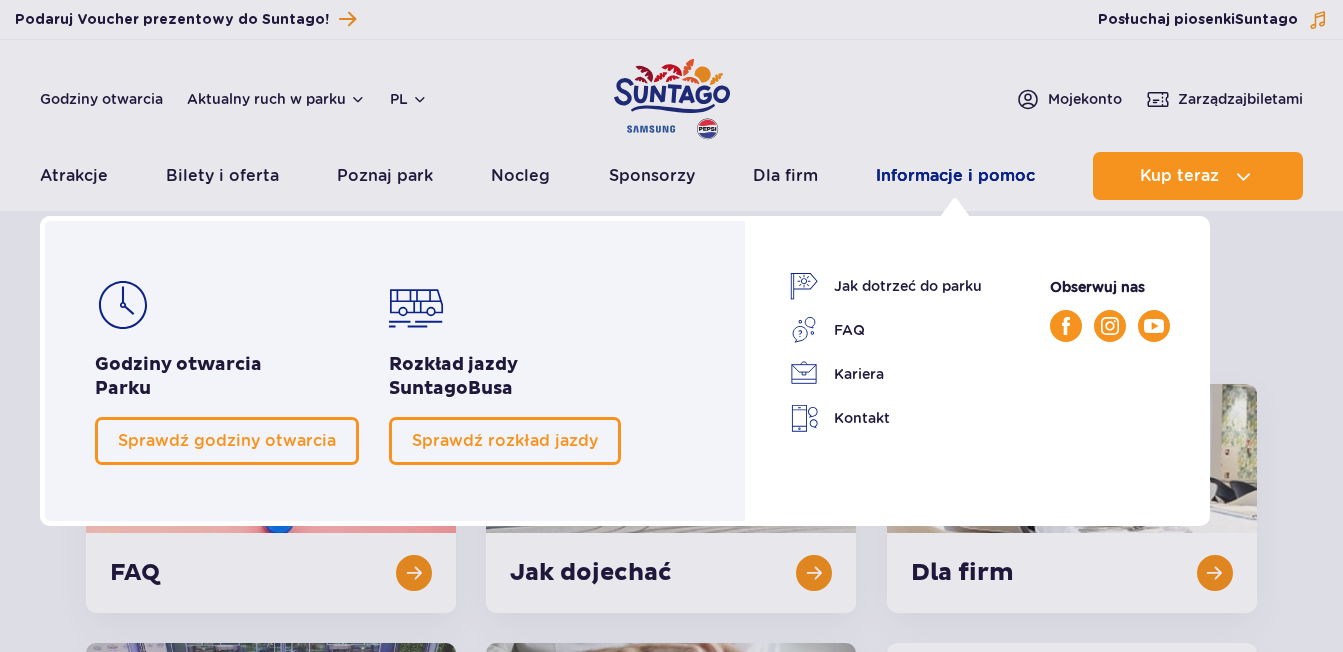 scroll, scrollTop: 0, scrollLeft: 0, axis: both 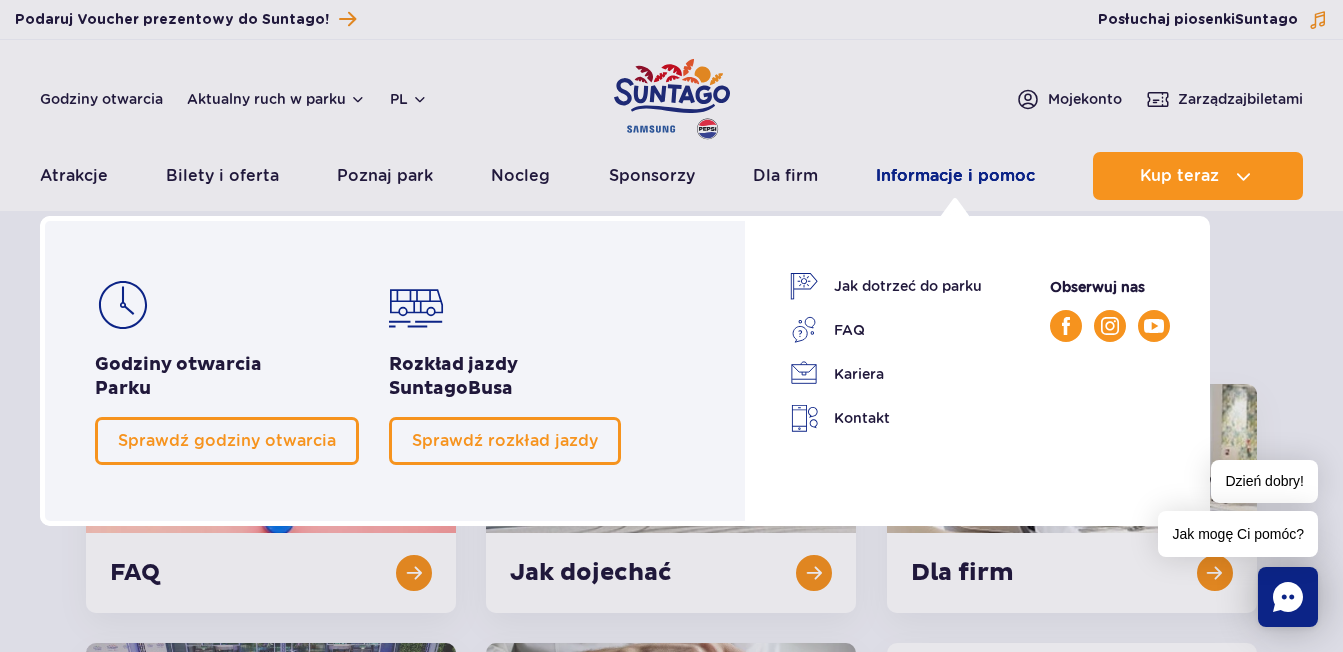 click on "Informacje i pomoc" at bounding box center (955, 176) 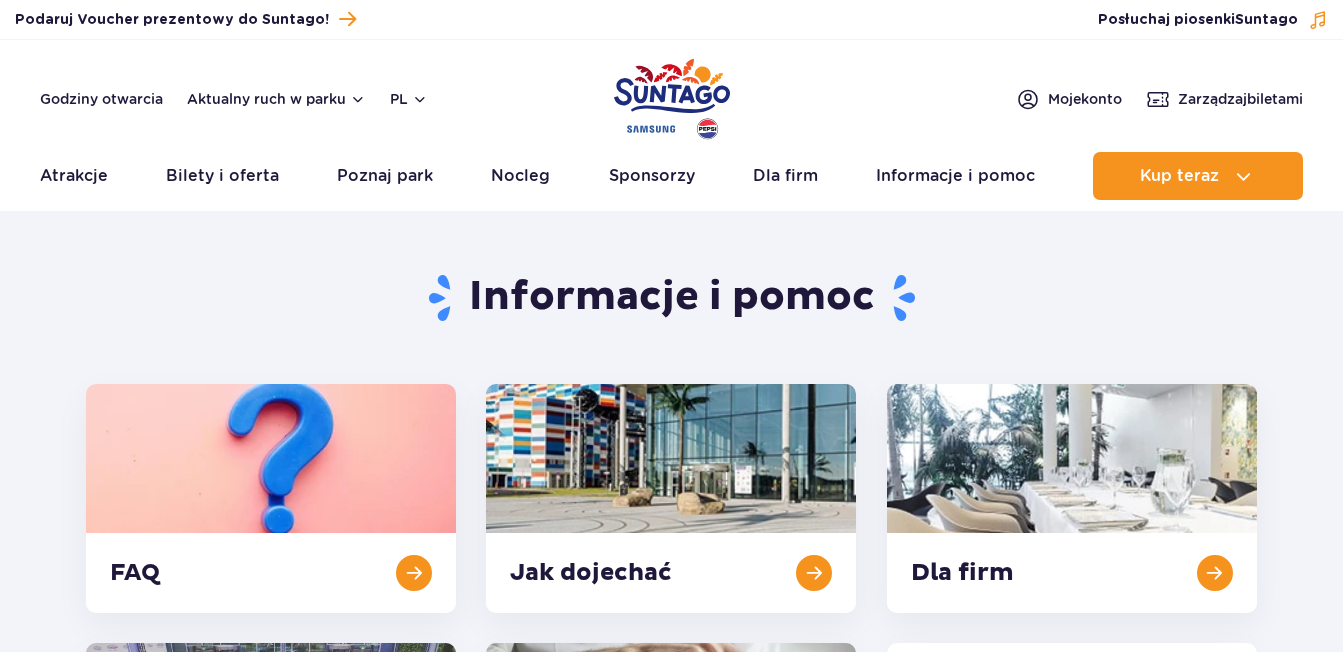 click on "Informacje i pomoc" at bounding box center [955, 176] 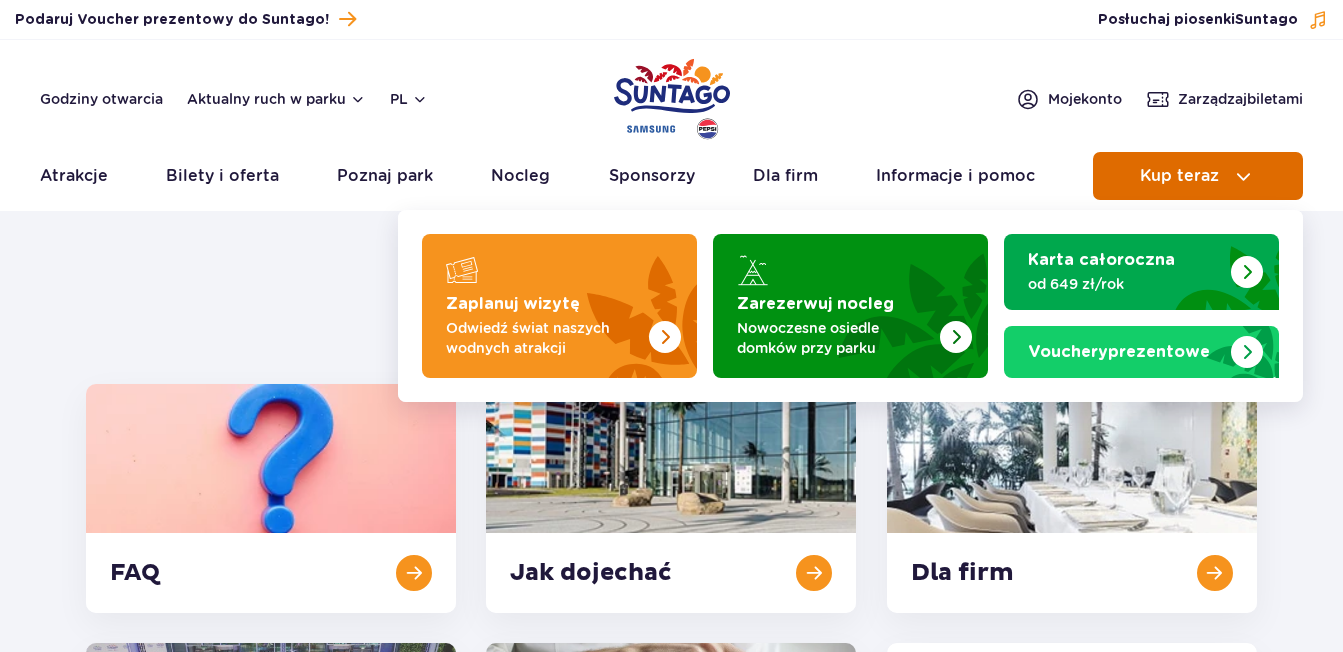 scroll, scrollTop: 0, scrollLeft: 0, axis: both 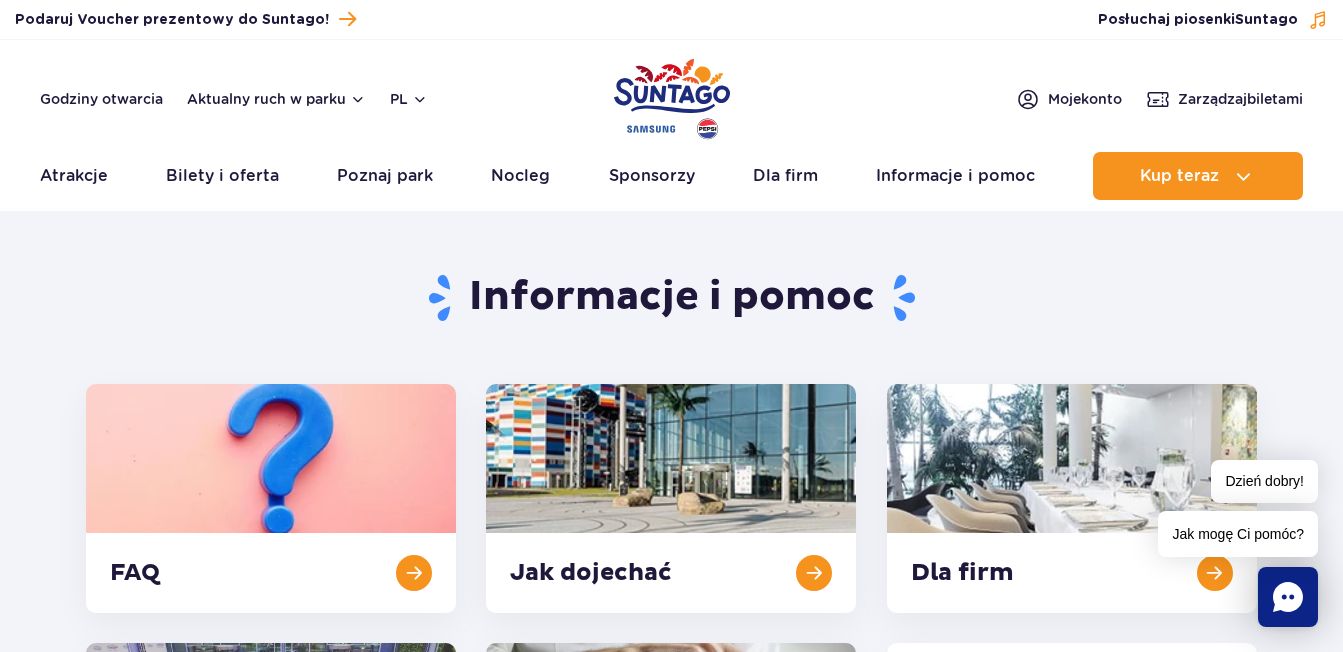 click on "Godziny otwarcia
Aktualny ruch w parku
pl
PL
EN
UA
Moje  konto
Zarządzaj  biletami
Aktualny ruch w parku
Atrakcje
Zjeżdżalnie
Aster
SPA" at bounding box center [671, 125] 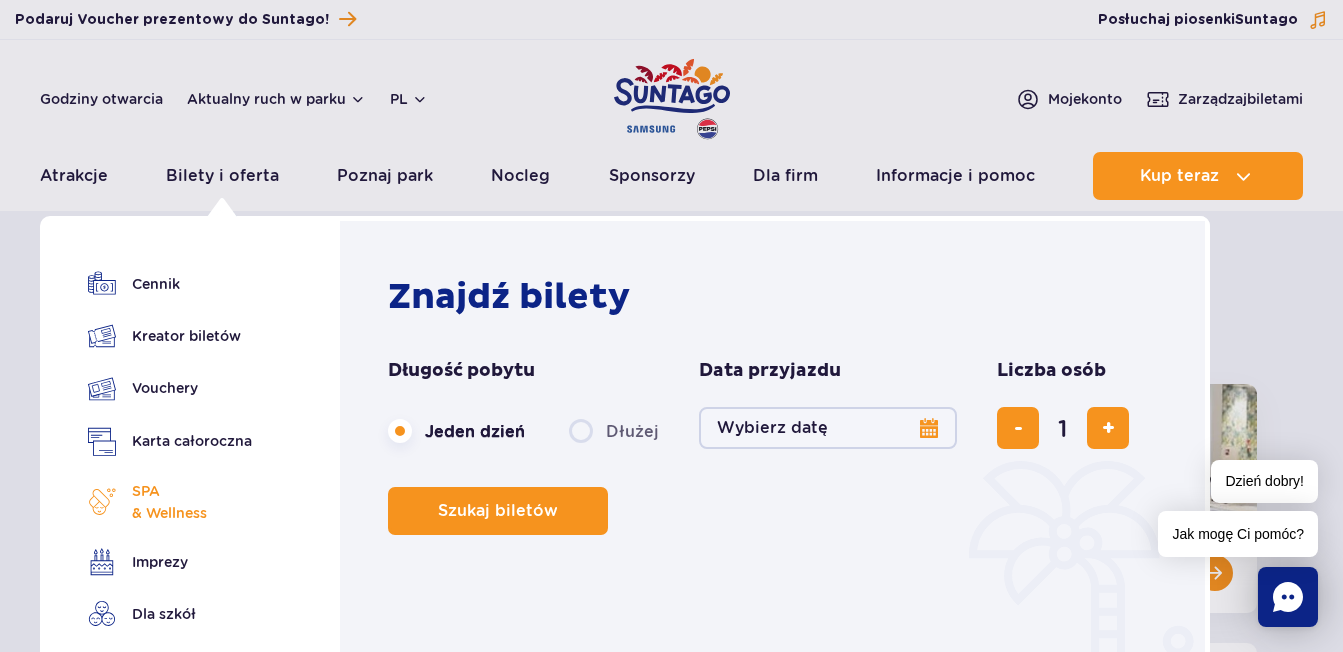 click on "SPA  & Wellness" at bounding box center [169, 502] 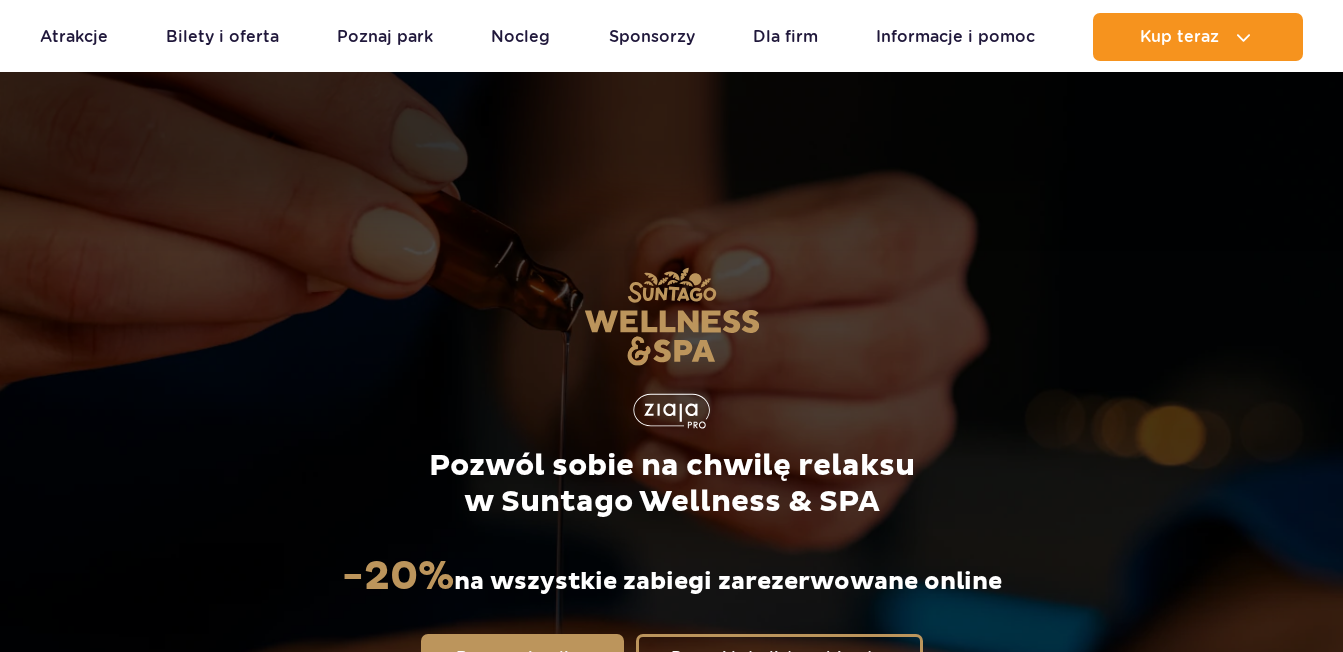 scroll, scrollTop: 1577, scrollLeft: 0, axis: vertical 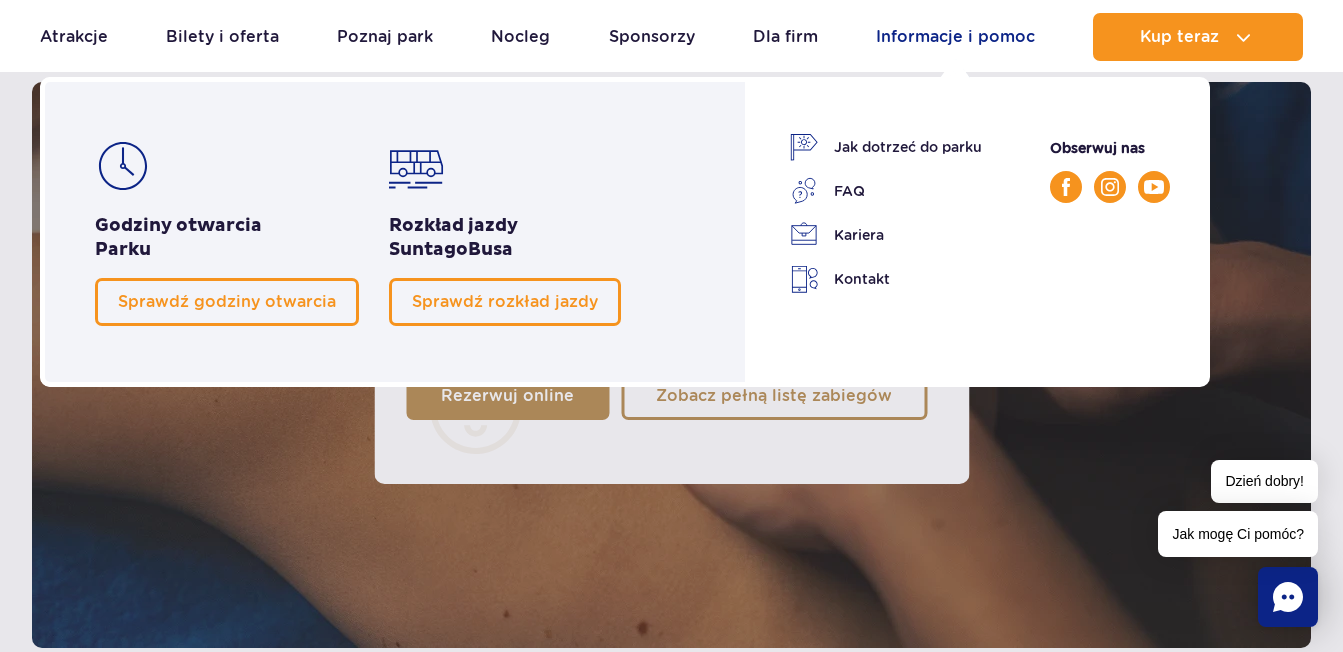 click on "Informacje i pomoc" at bounding box center [955, 37] 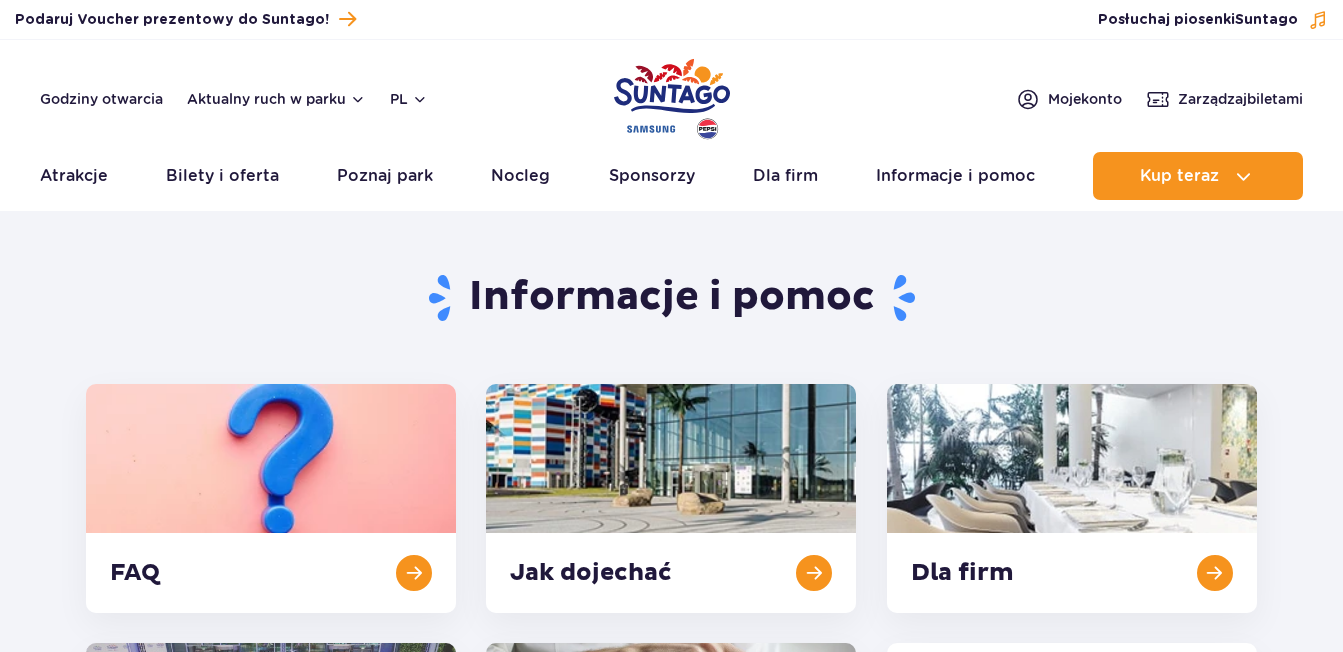 scroll, scrollTop: 0, scrollLeft: 0, axis: both 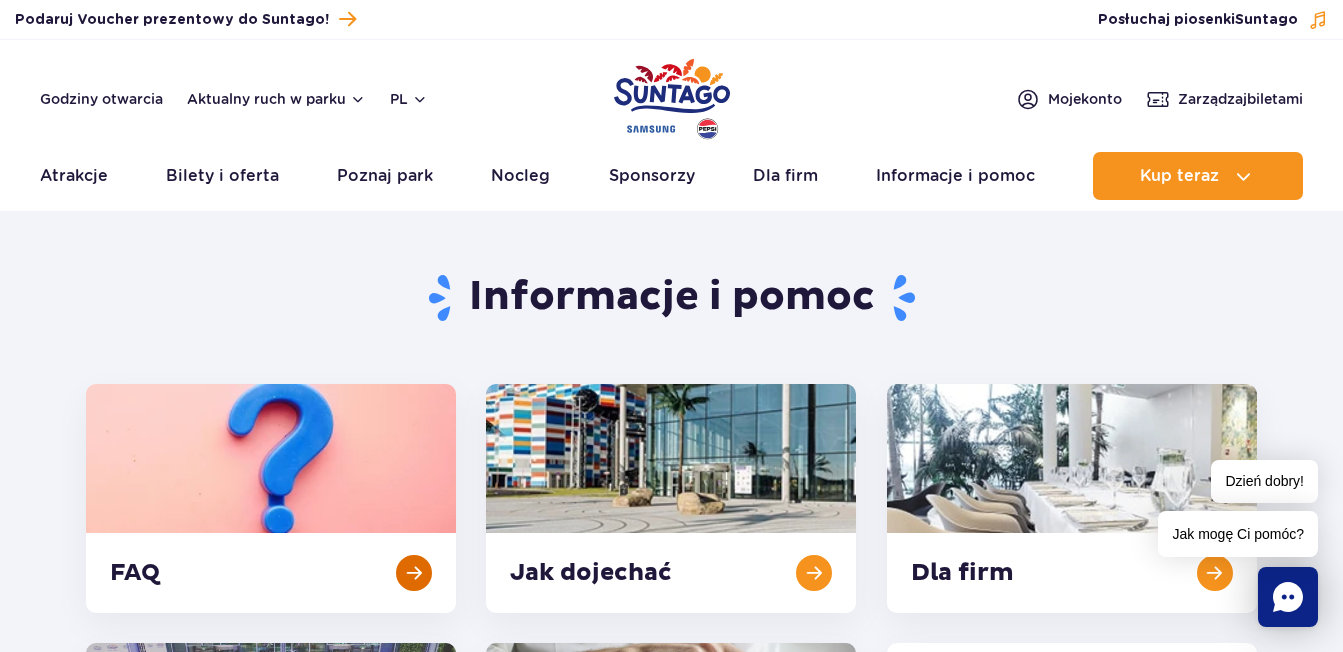 click at bounding box center (271, 498) 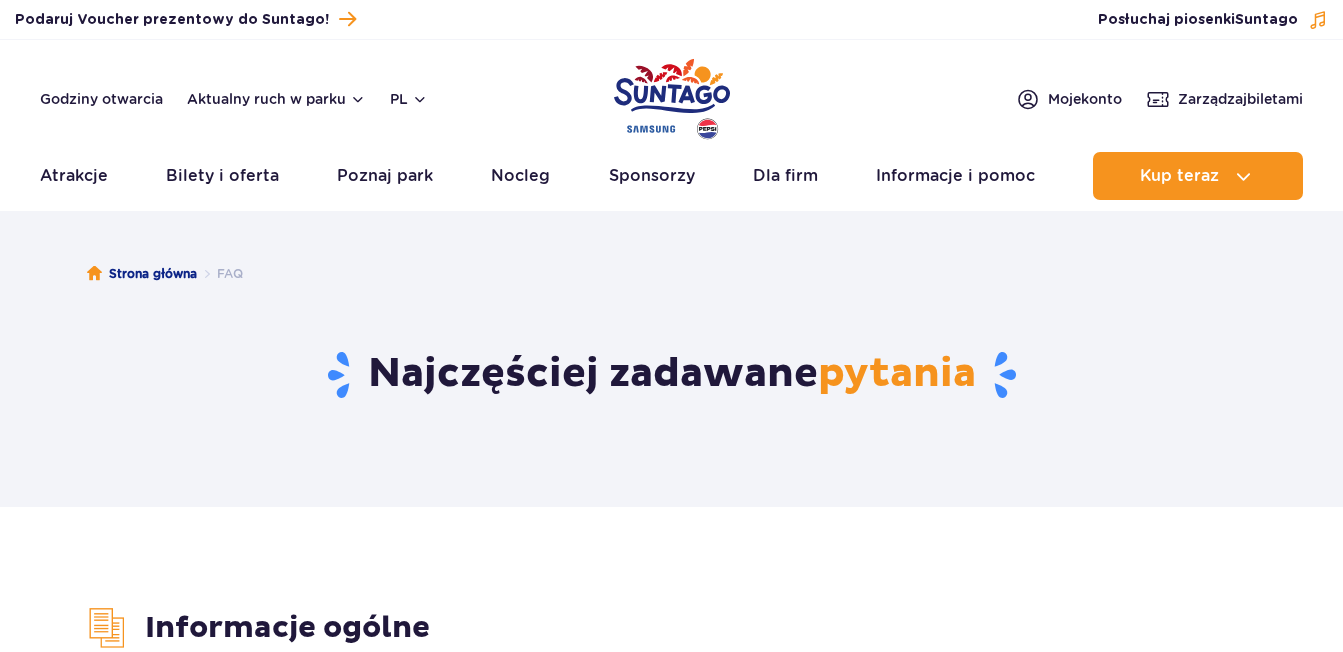 scroll, scrollTop: 0, scrollLeft: 0, axis: both 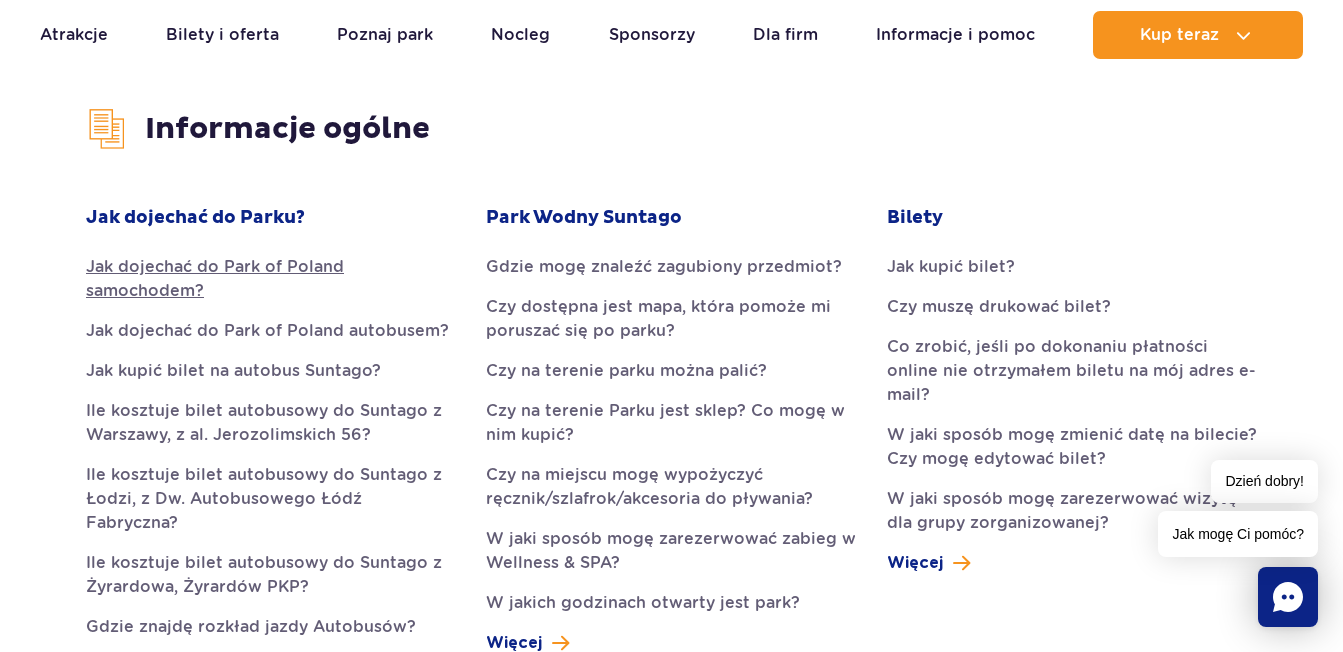 click on "Jak dojechać do Park of Poland samochodem?" at bounding box center [271, 279] 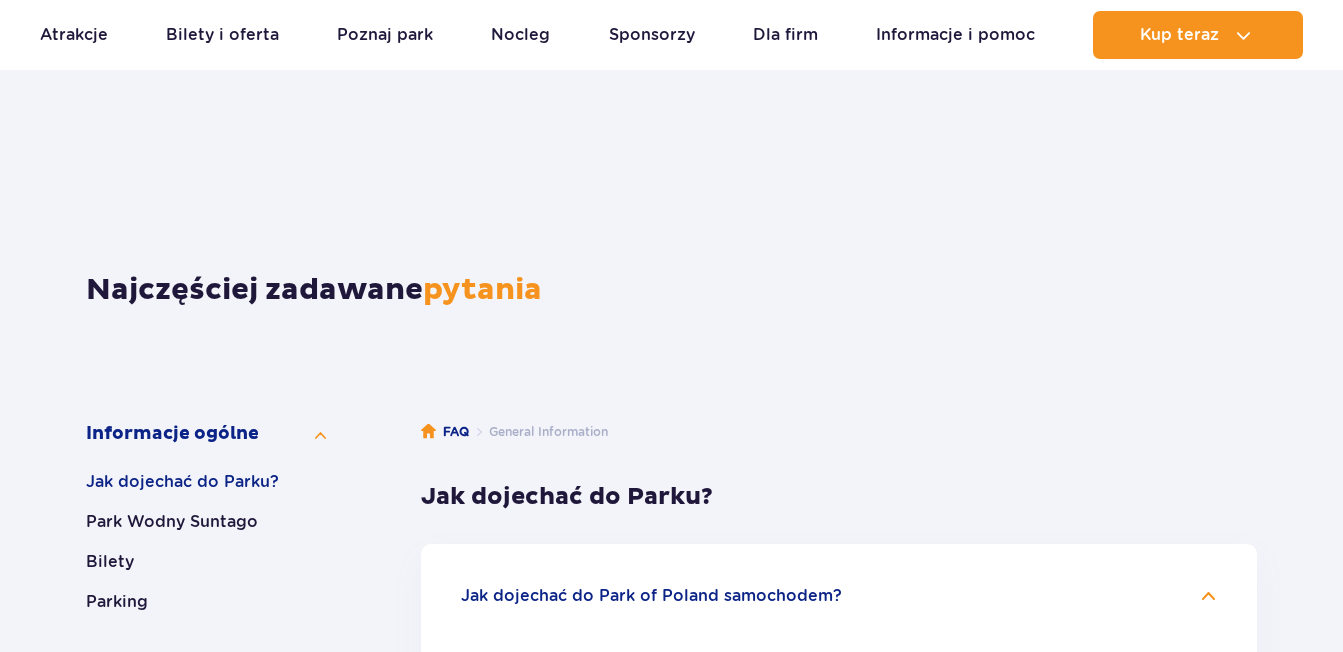 scroll, scrollTop: 474, scrollLeft: 0, axis: vertical 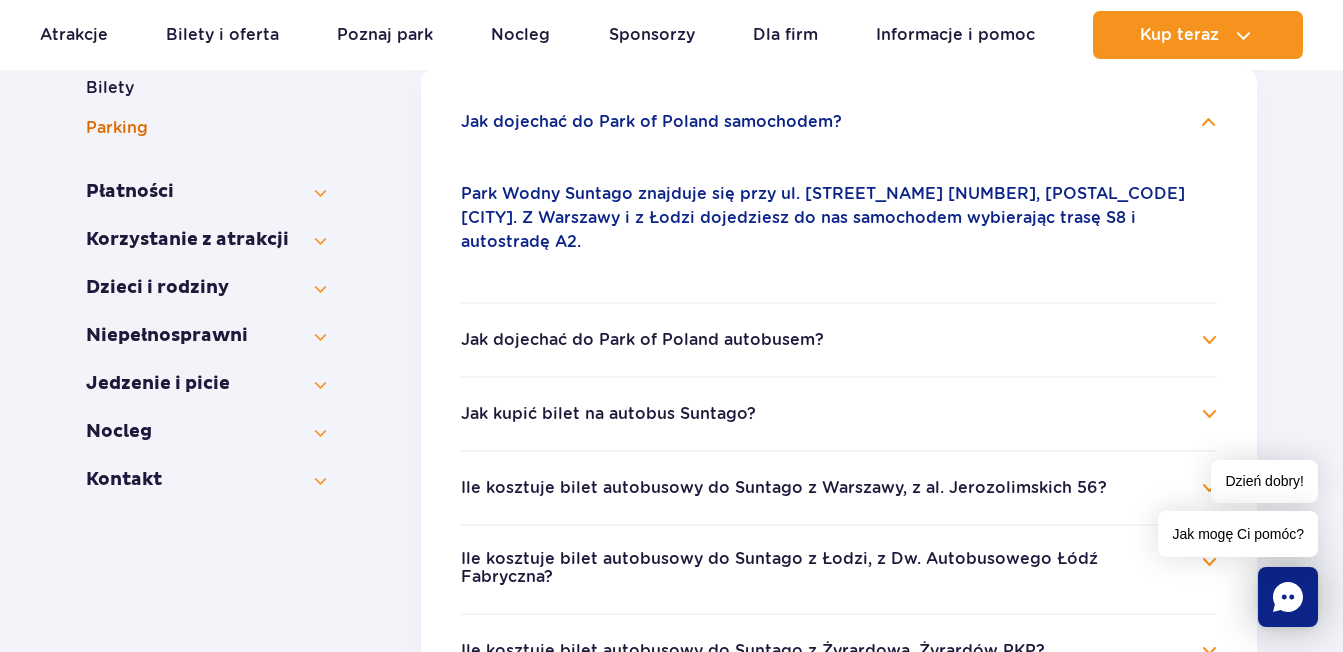 click on "Parking" at bounding box center [206, 128] 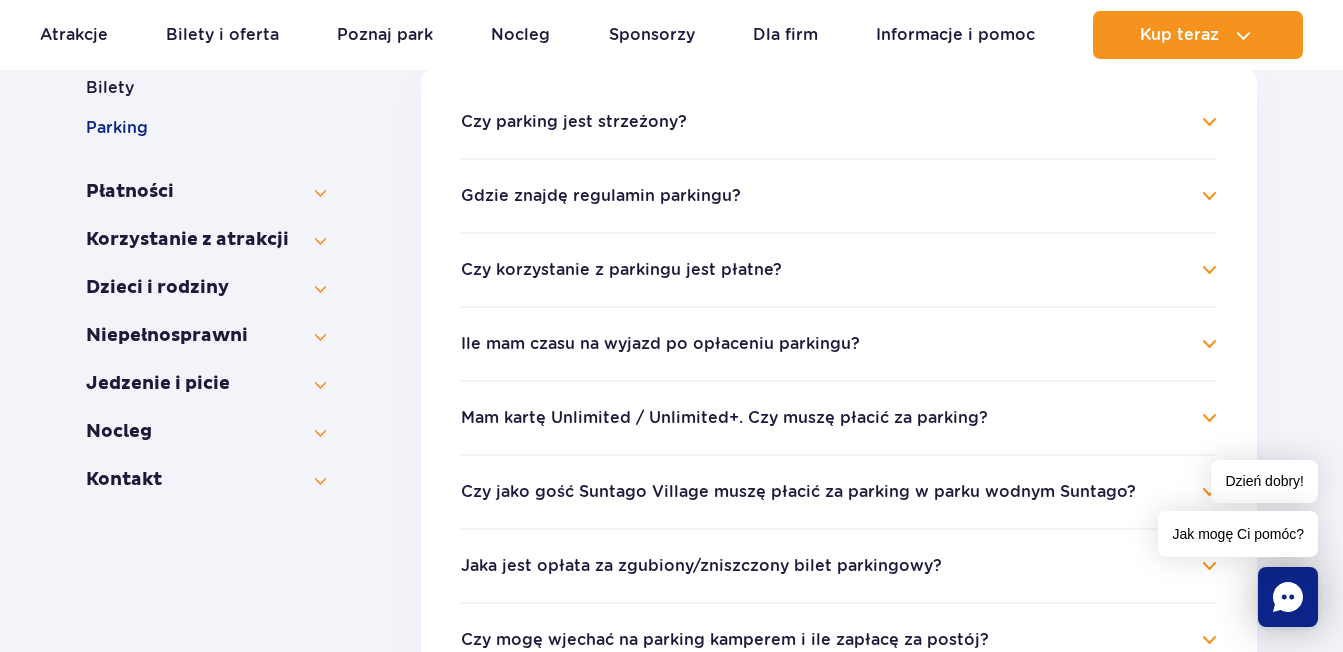 click on "Czy parking jest strzeżony?" at bounding box center [839, 122] 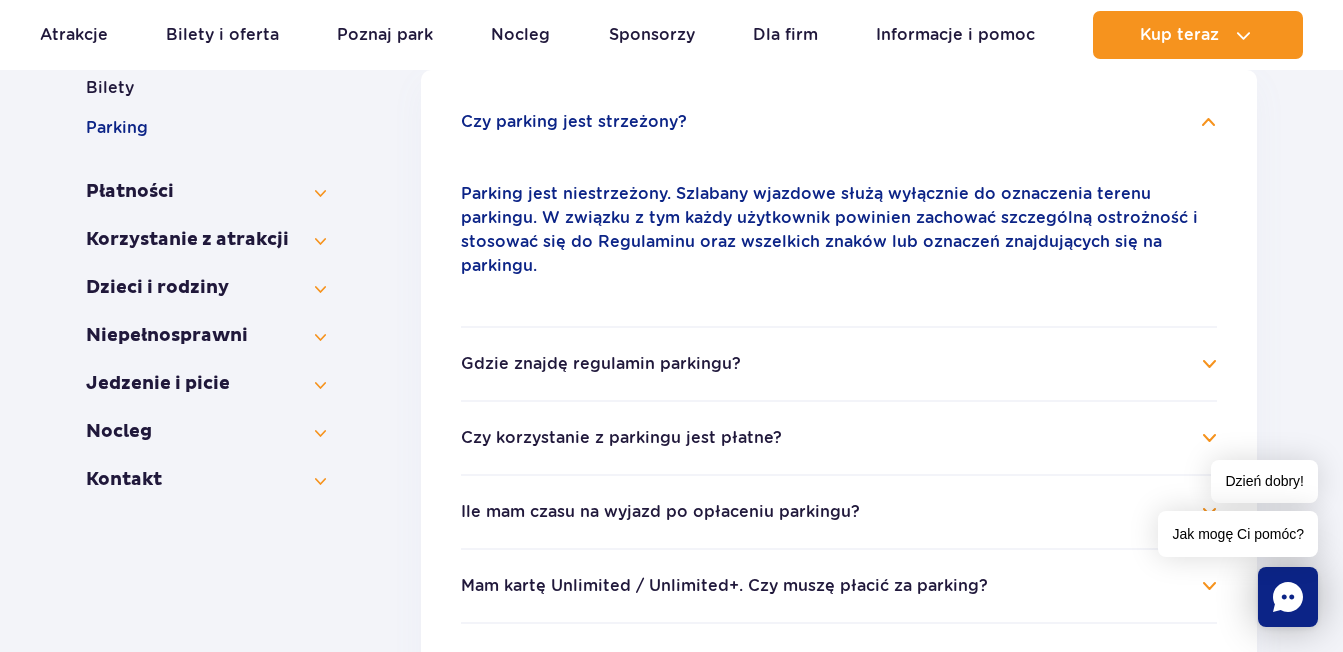 click on "Czy parking jest strzeżony?" at bounding box center (839, 122) 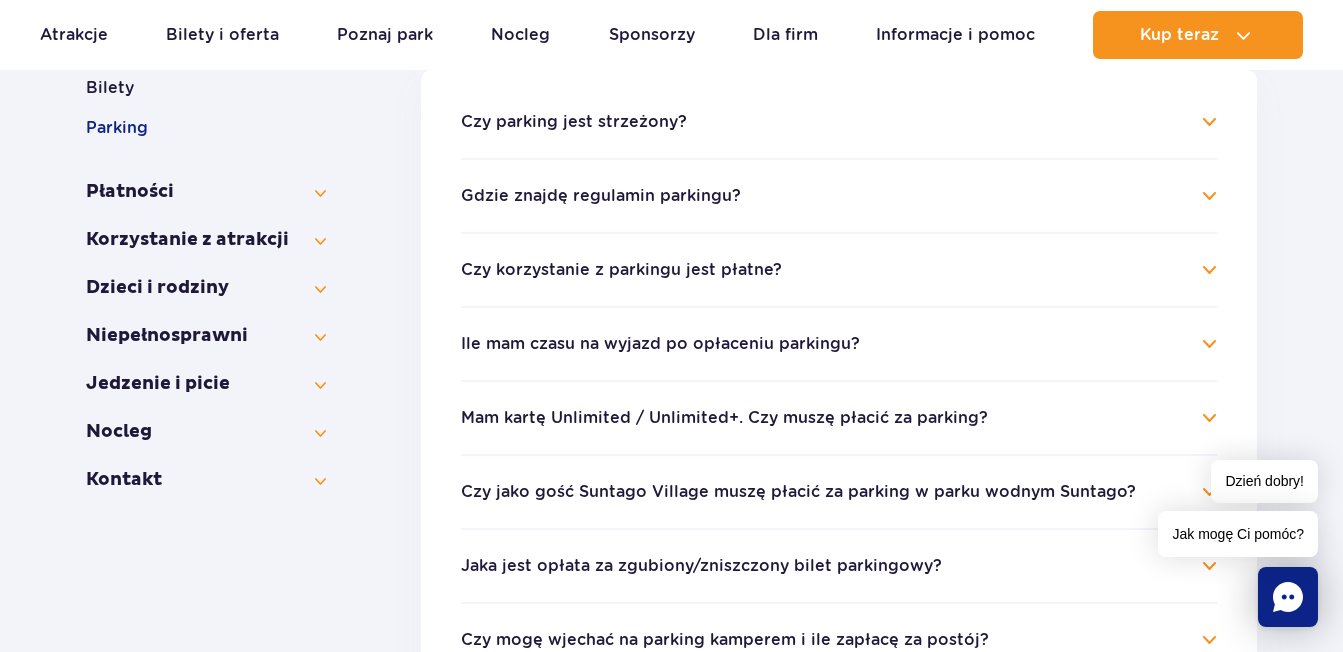 click on "Czy korzystanie z parkingu jest płatne?" at bounding box center [839, 270] 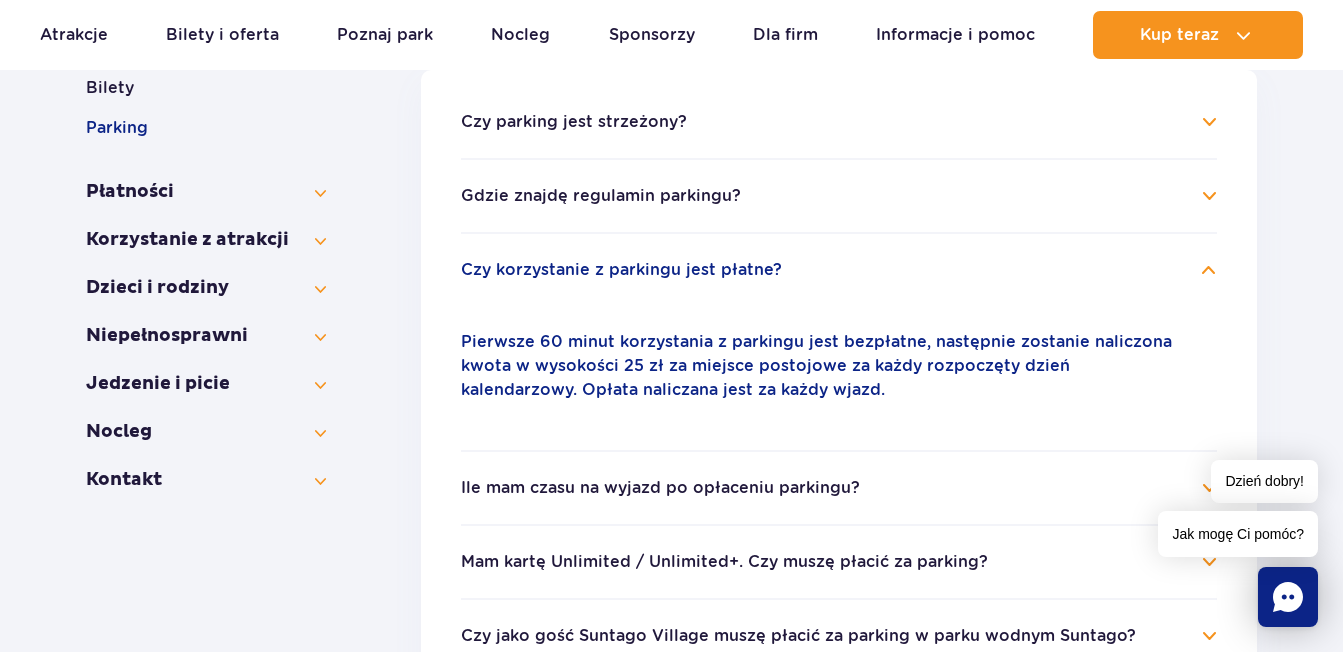 click on "Czy korzystanie z parkingu jest płatne?" at bounding box center (839, 270) 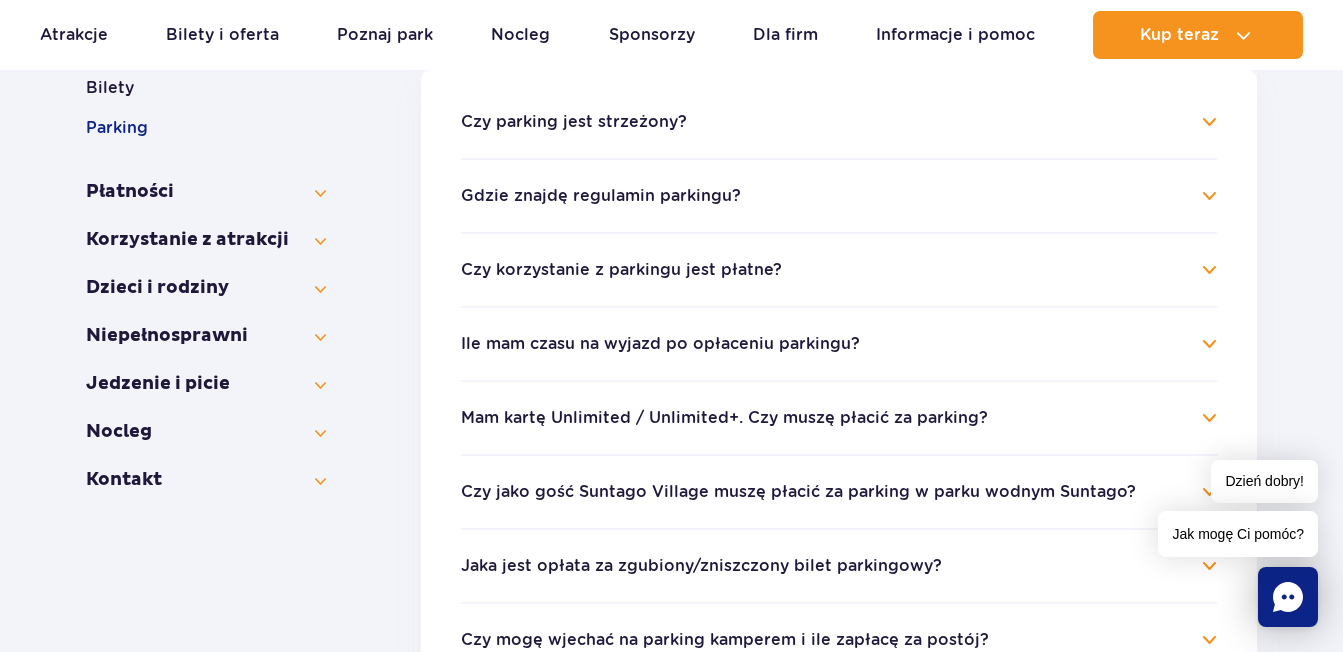 click on "Ile mam czasu na wyjazd po opłaceniu parkingu?" at bounding box center (839, 344) 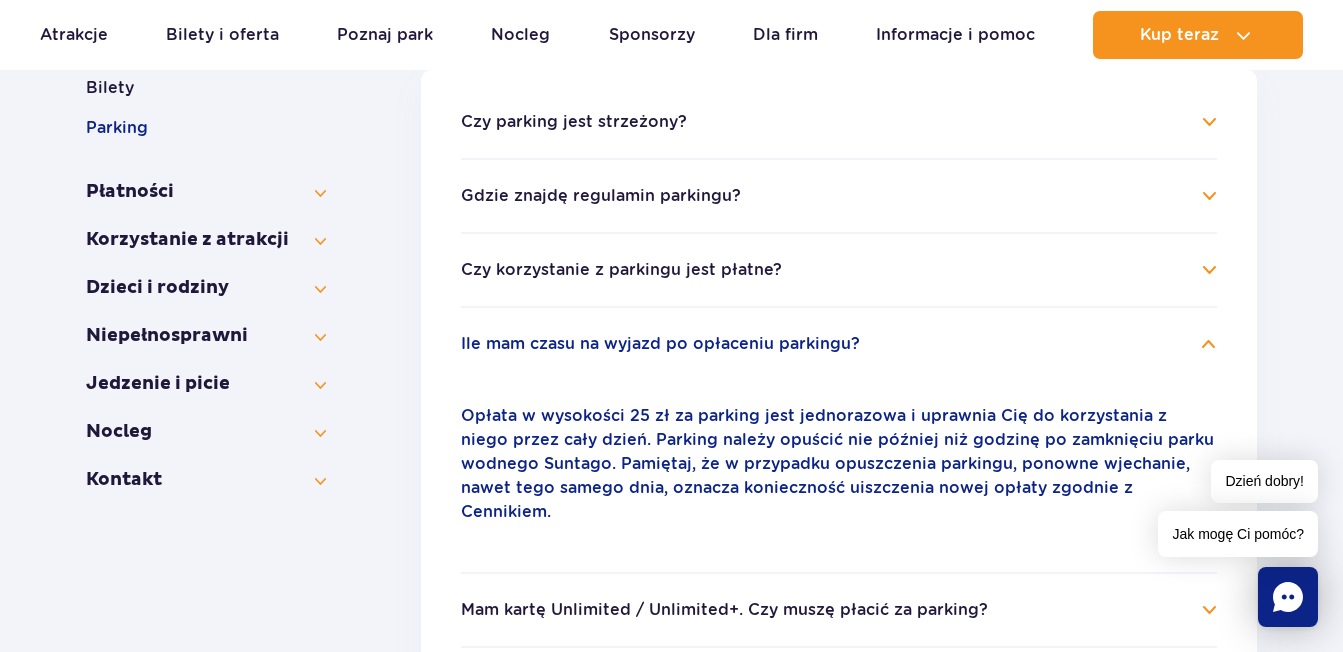 click on "Ile mam czasu na wyjazd po opłaceniu parkingu?" at bounding box center (839, 344) 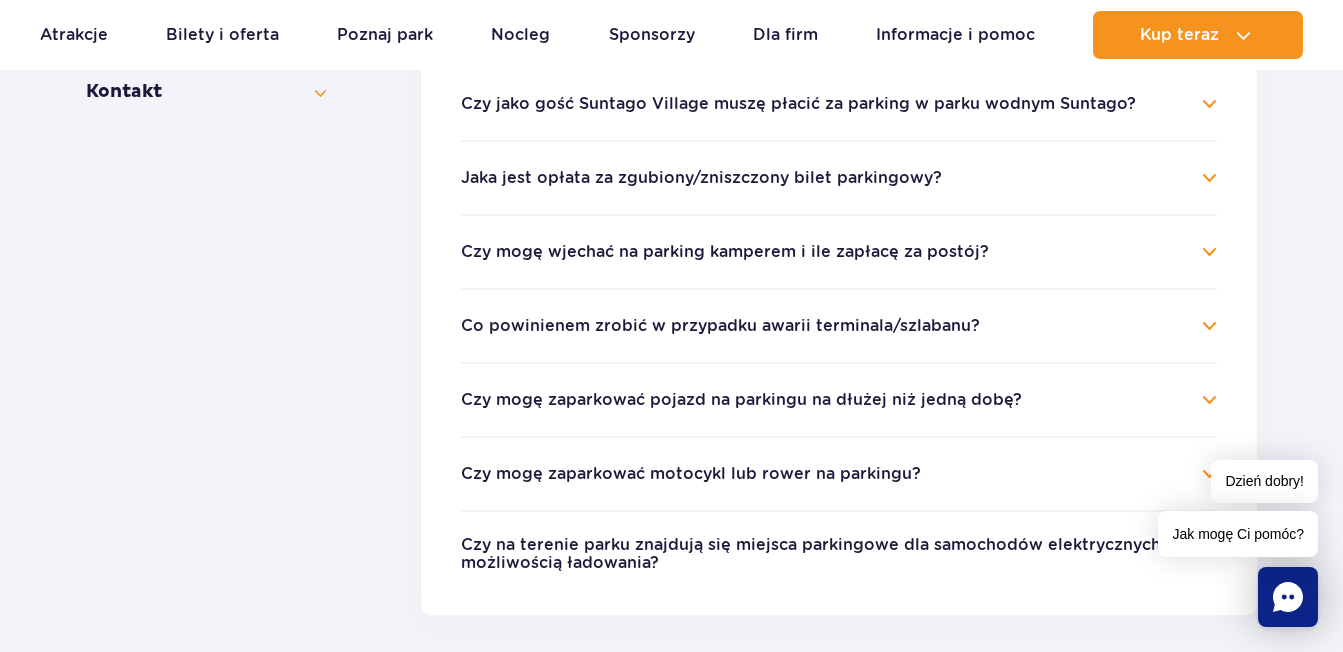 scroll, scrollTop: 871, scrollLeft: 0, axis: vertical 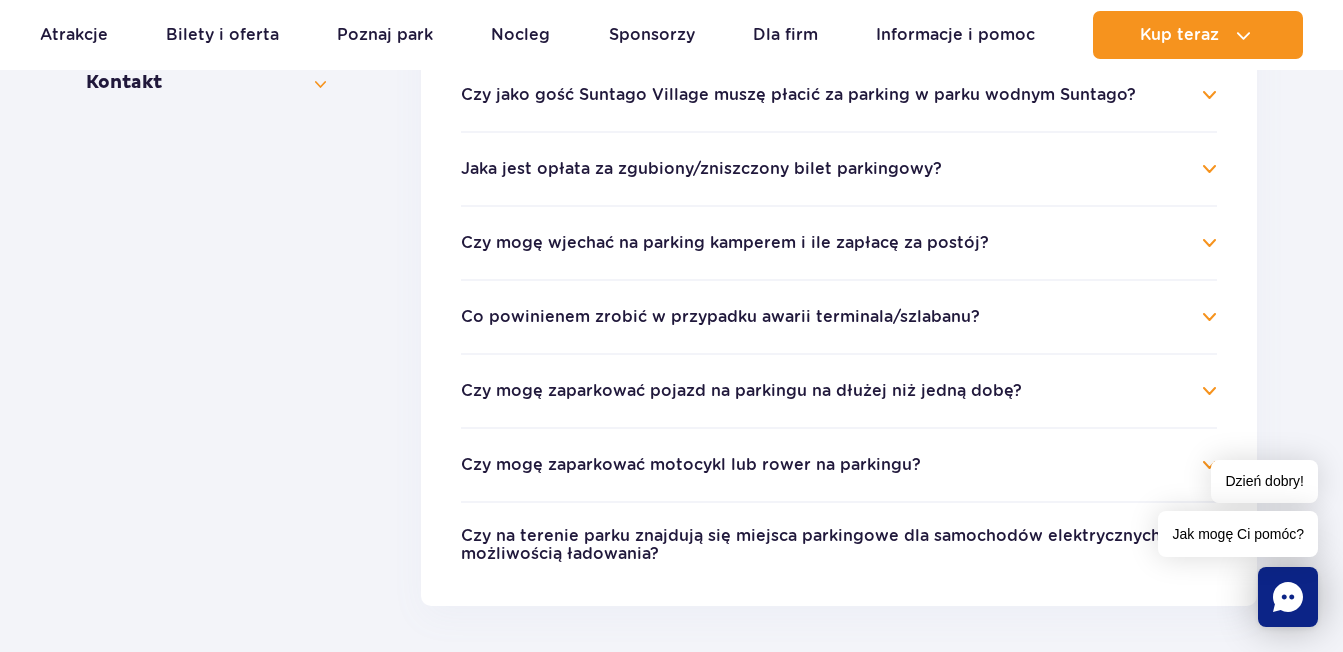 click on "Czy mogę wjechać na parking kamperem i ile zapłacę za postój?" at bounding box center (839, 243) 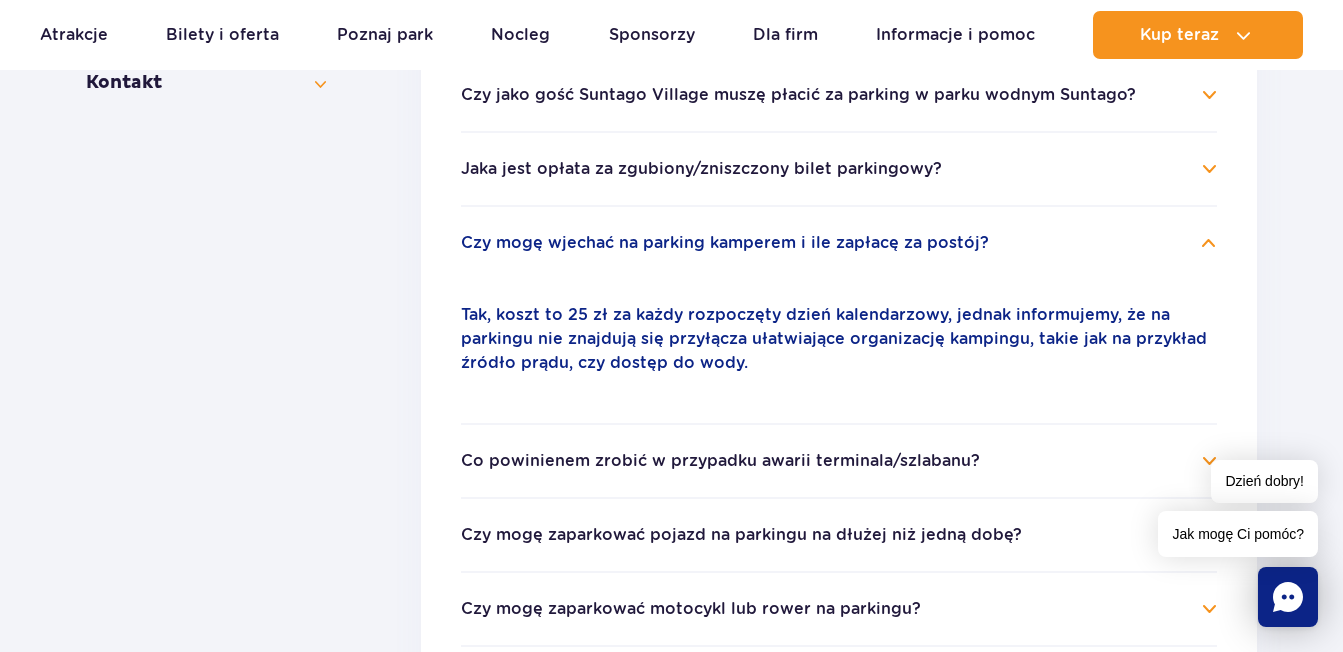 click on "Czy mogę wjechać na parking kamperem i ile zapłacę za postój?" at bounding box center [839, 243] 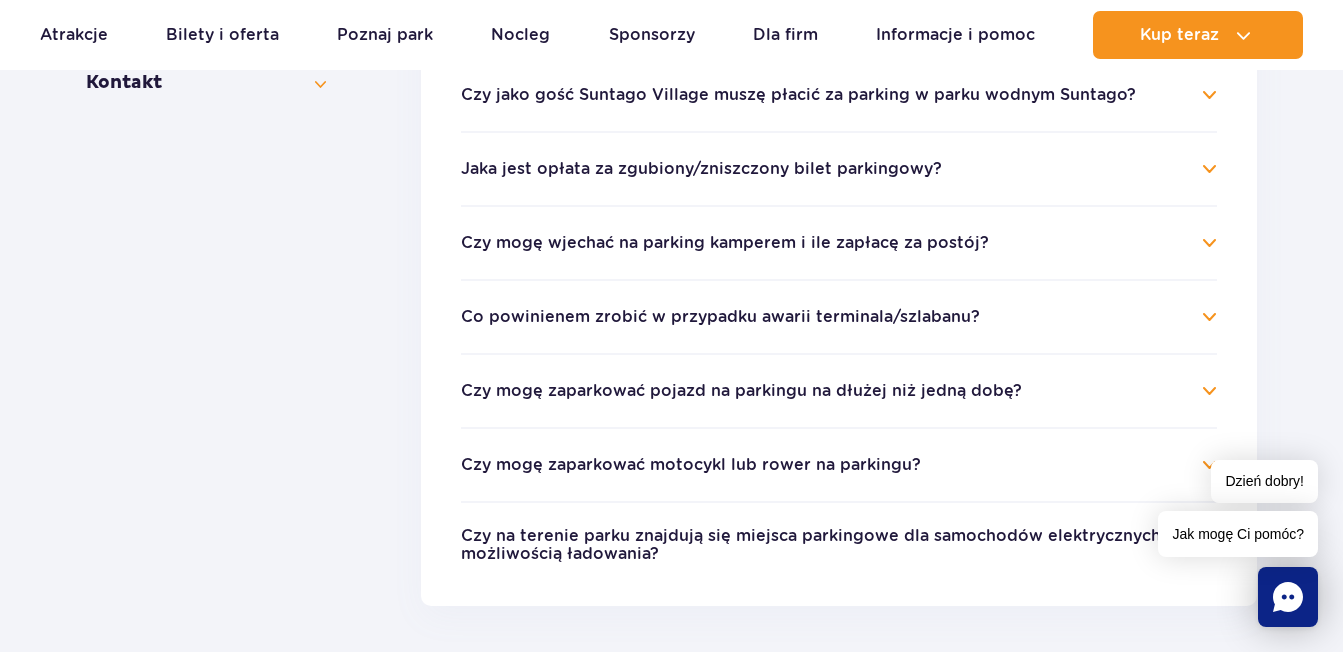 scroll, scrollTop: 0, scrollLeft: 0, axis: both 